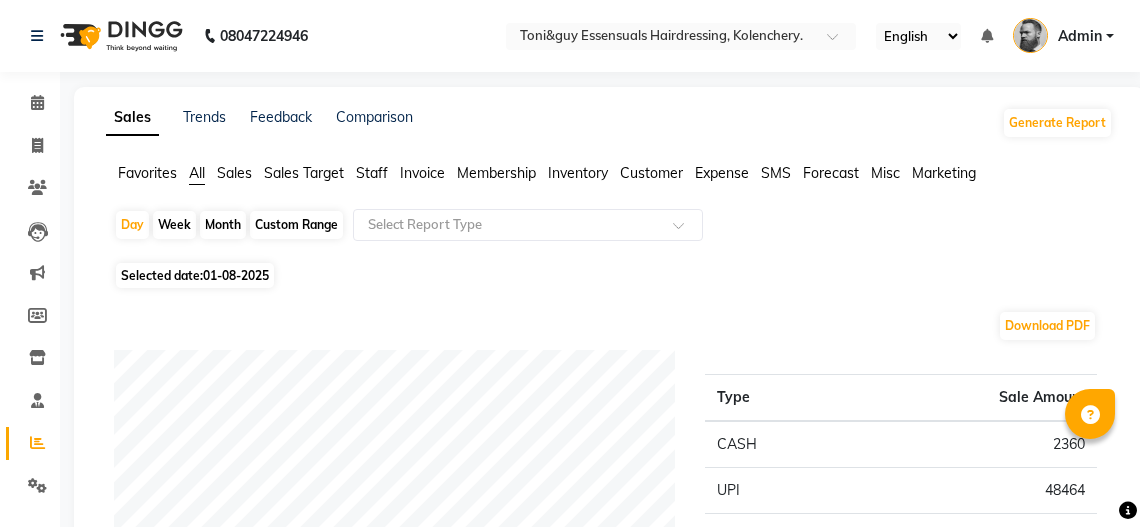 scroll, scrollTop: 0, scrollLeft: 0, axis: both 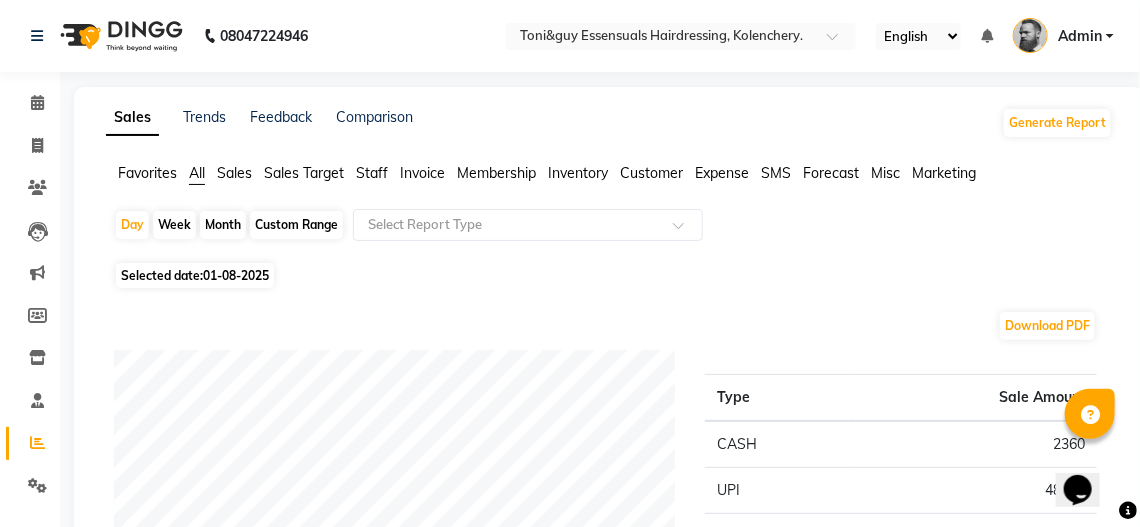 click on "Sales Trends Feedback Comparison Generate Report Favorites All Sales Sales Target Staff Invoice Membership Inventory Customer Expense SMS Forecast Misc Marketing  Day   Week   Month   Custom Range  Select Report Type Selected date:  01-08-2025  Download PDF Payment mode Type Sale Amount CASH 2360 UPI 48464 CARD 4267 Total 55091 Staff summary Type Sale Amount Seema Ranidas 28418 Bidhya 7228 Ruby 5946 Rehan 5015 Niren Darjee 4743 Faizan 2029 Alal 1708 Total 55087 Sales summary Type Sale Amount Memberships 0 Gift card 0 Tips 0 Prepaid 0 Vouchers 0 Packages 0 Services 50389 Products 4700 Fee 0 Total 55089 Service by category Type Sale Amount Women 27541 WAX 13026 Men 5543 Other 4130 THREADING 148 Total 50388 Service sales Type Sale Amount WOMENS BOTOX SHOULDER LENGTH (WOMEN) 14750 WOMENS PER STREAK (WOMEN) 7788 GOLD MORROCAN DRY SS 7080 HYDRA FACIAL 5308 Basic Hair Spa (Women) 4130 SHAMPEELING 2950 IRONING SHOULDER LENGHTH (WOMEN) 2950 IRONING BELOW SHOULDER (WOMEN) 1534 TOP STYLIST (Men) 849 DETAN FACE AND NECK" 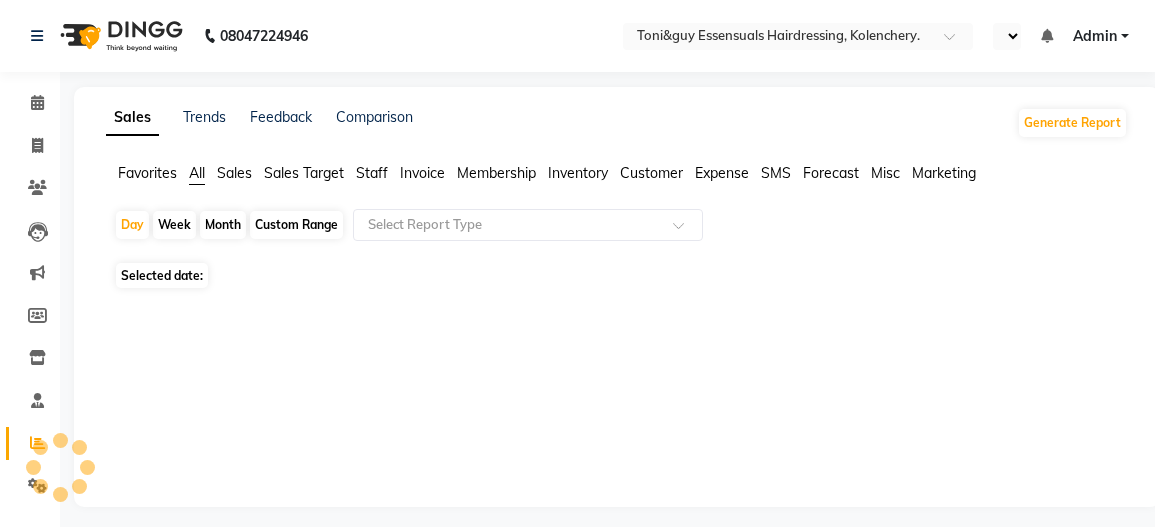 select on "en" 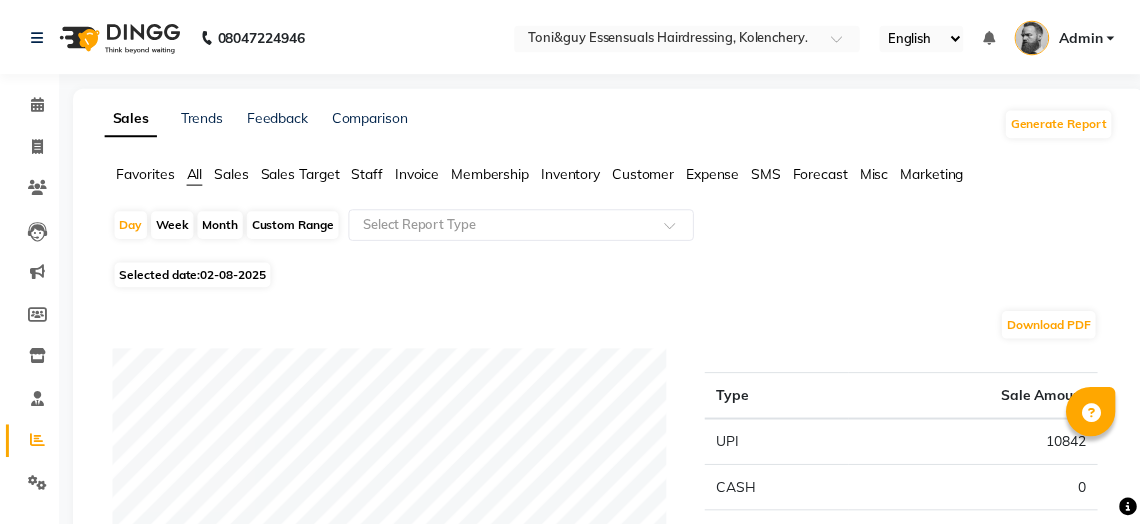 scroll, scrollTop: 0, scrollLeft: 0, axis: both 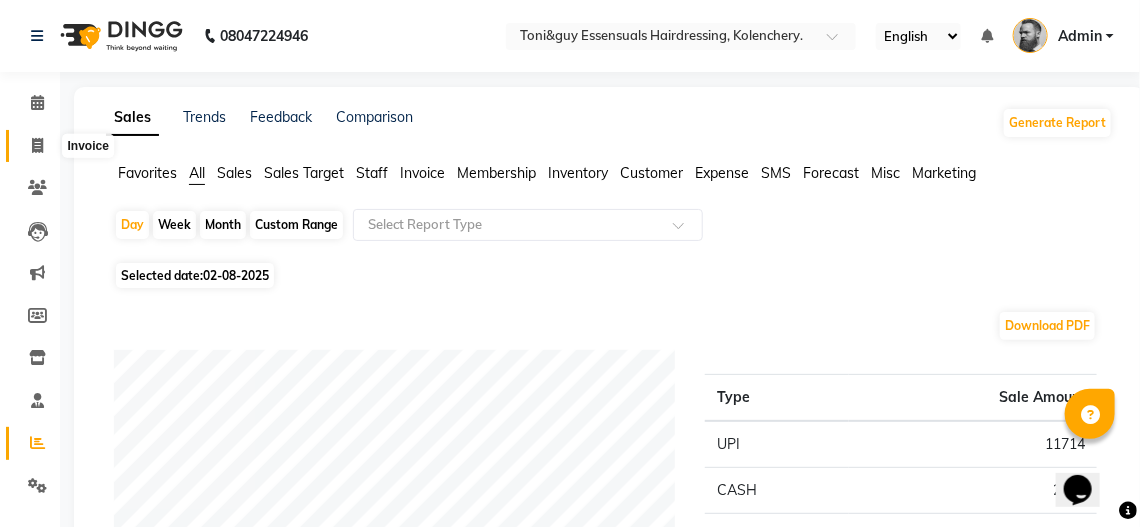 click 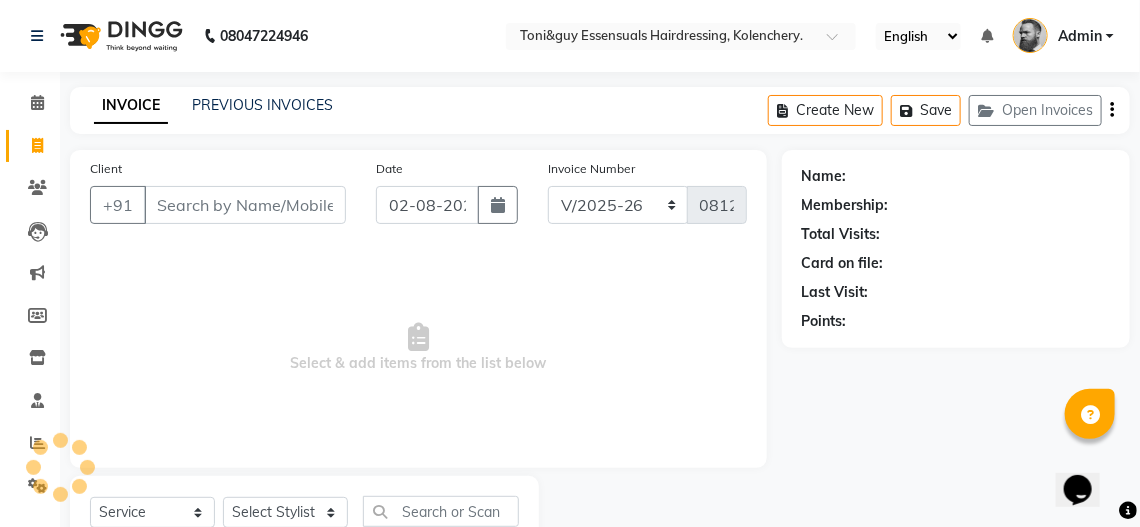 scroll, scrollTop: 72, scrollLeft: 0, axis: vertical 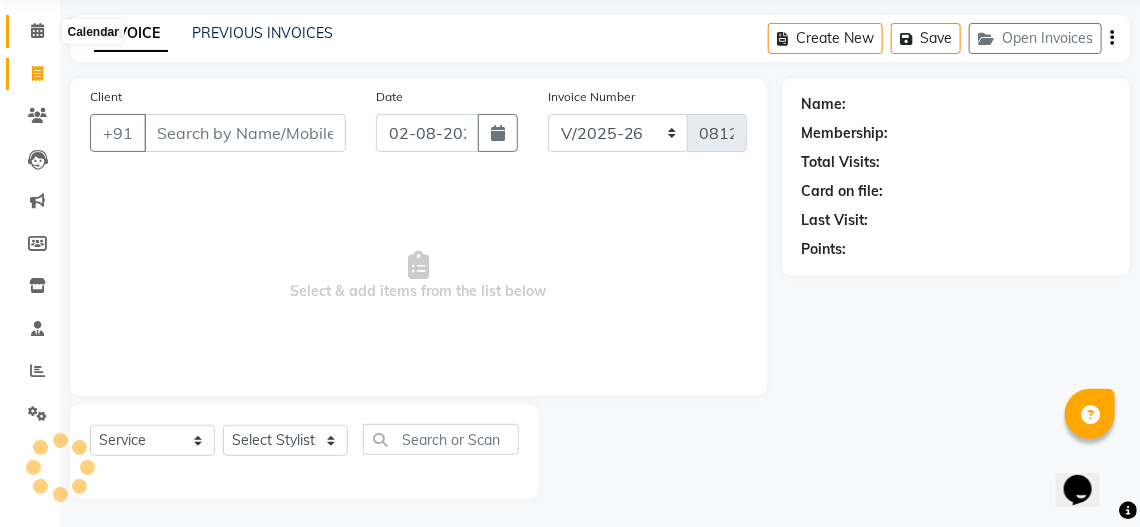 click 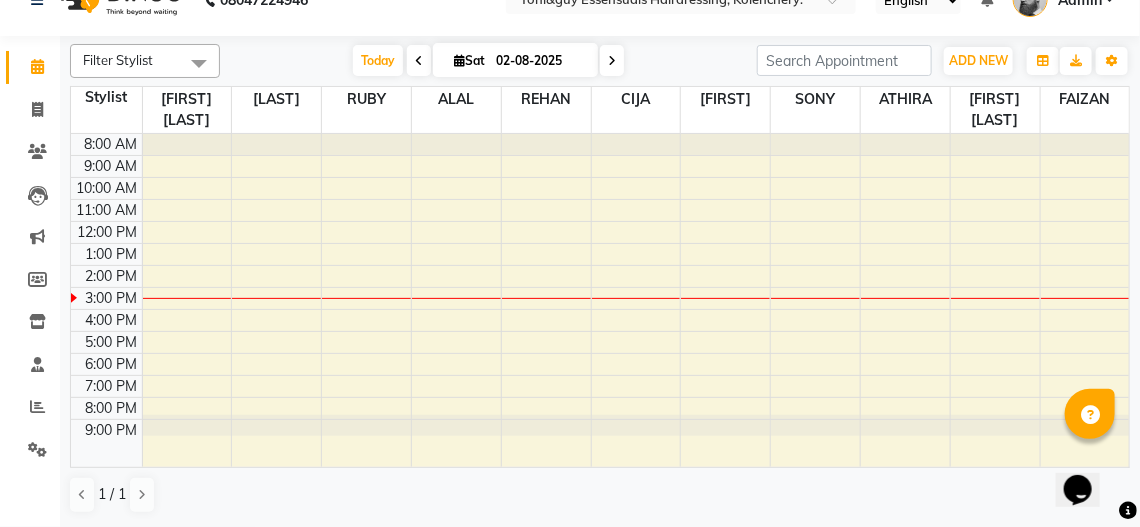scroll, scrollTop: 0, scrollLeft: 0, axis: both 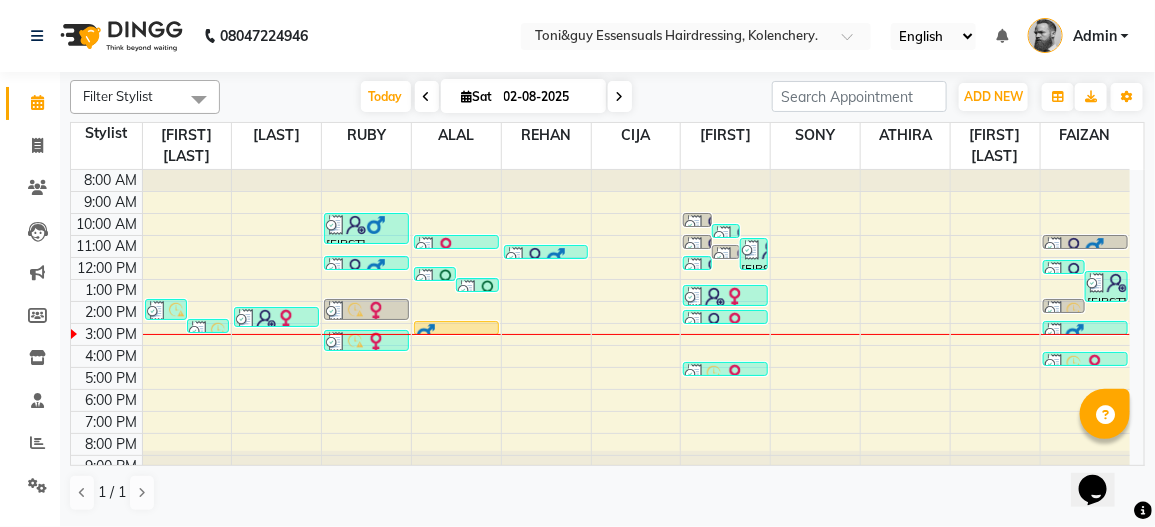 click at bounding box center (456, 333) 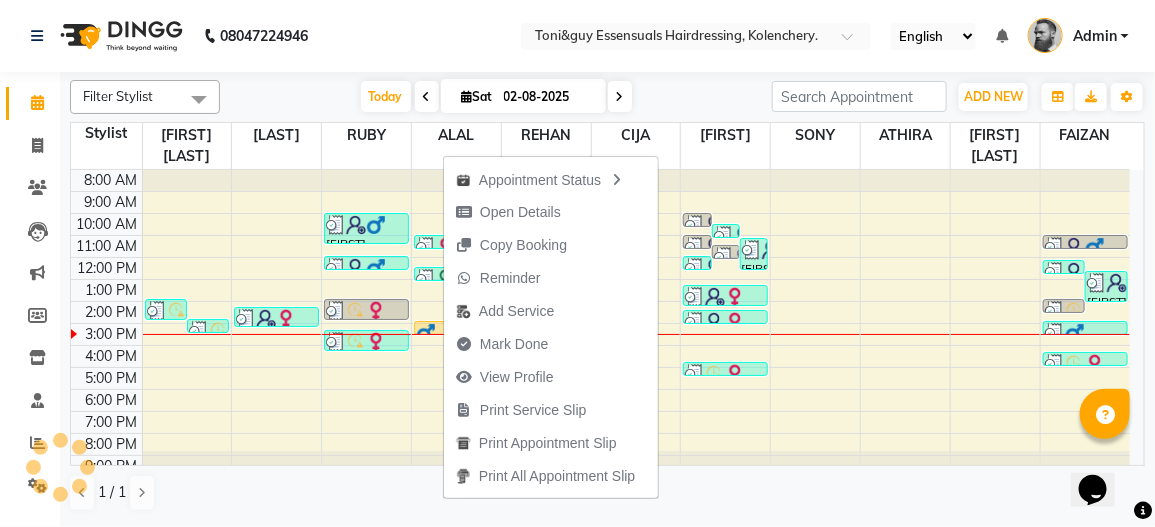 click on "Add Service" at bounding box center (505, 311) 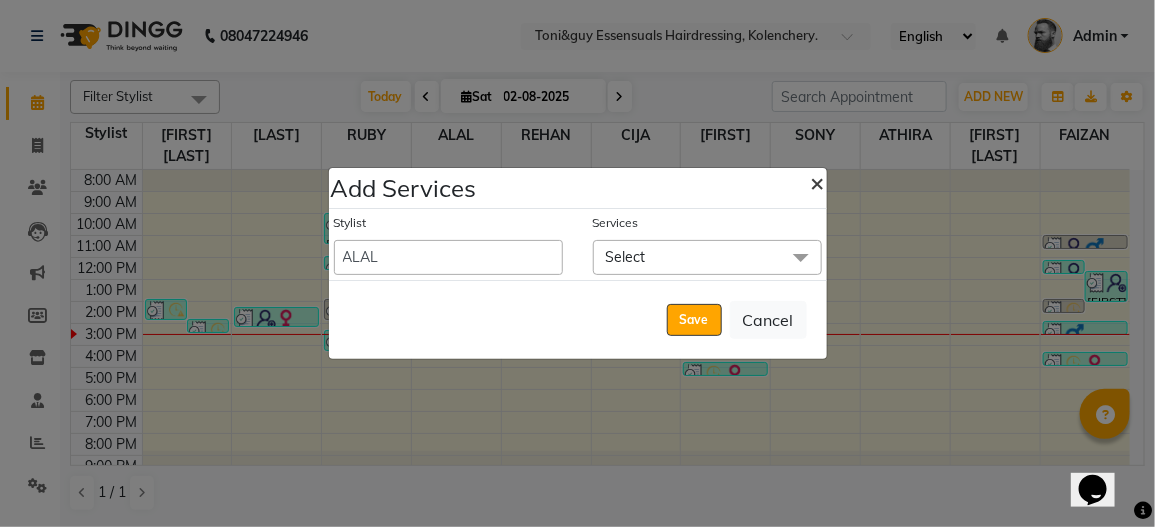 click on "×" 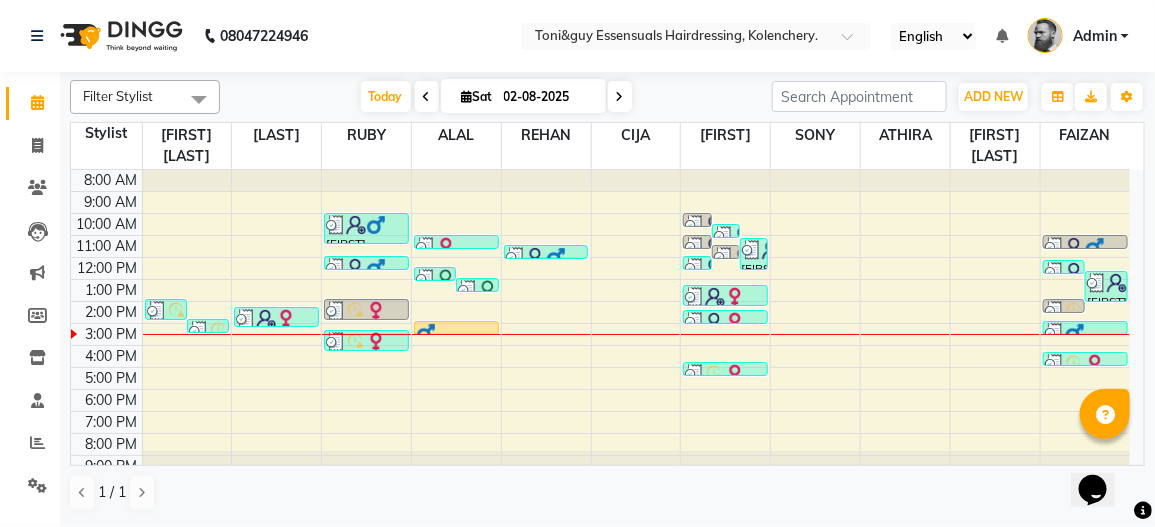 click at bounding box center (456, 333) 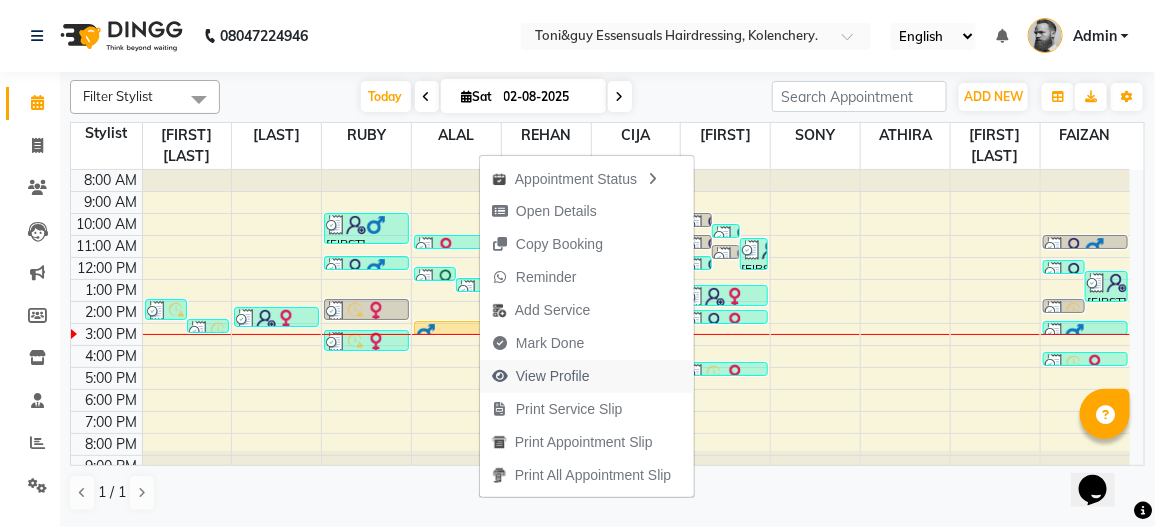 click on "View Profile" at bounding box center [553, 376] 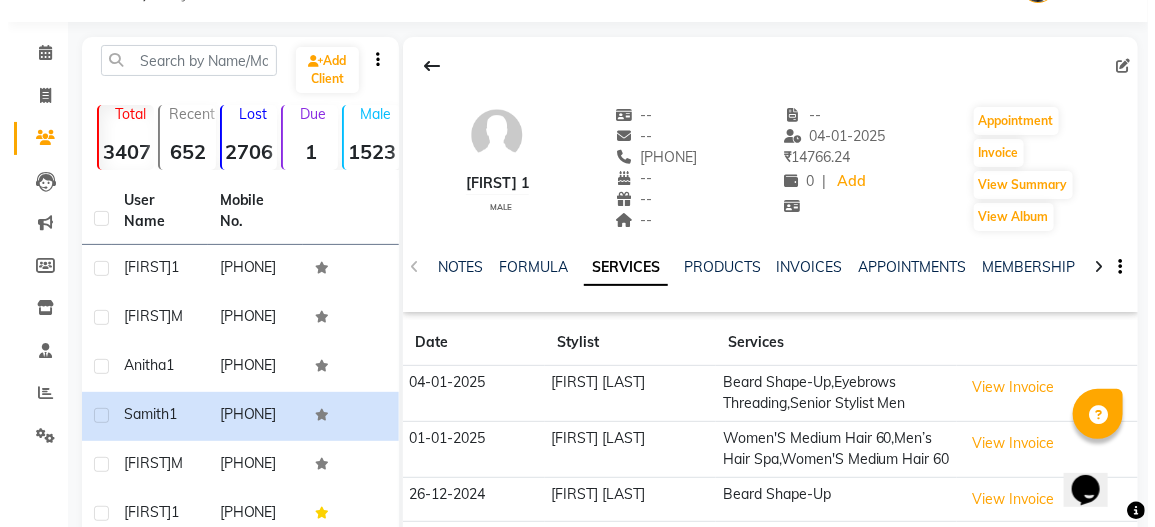 scroll, scrollTop: 0, scrollLeft: 0, axis: both 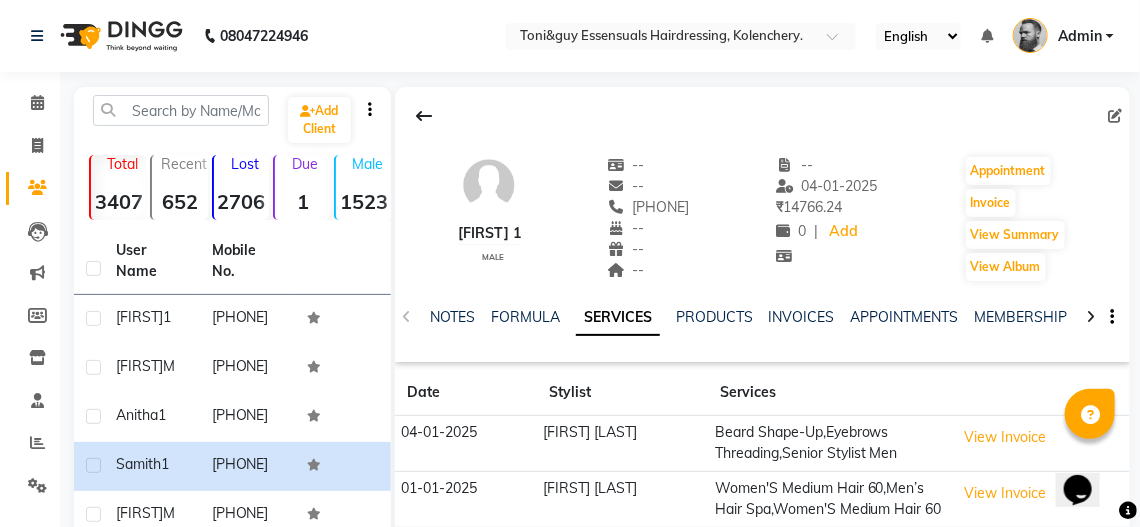 click 